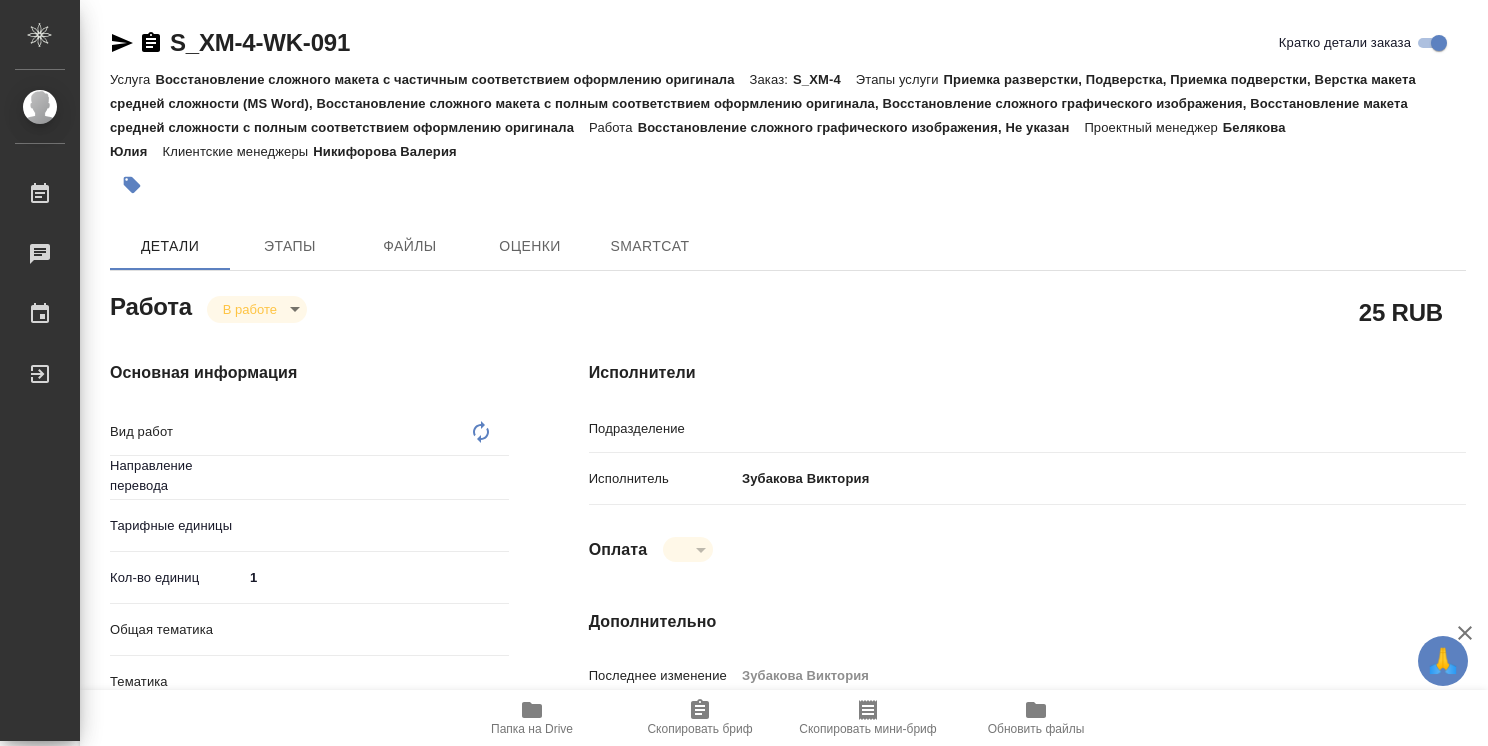 type on "x" 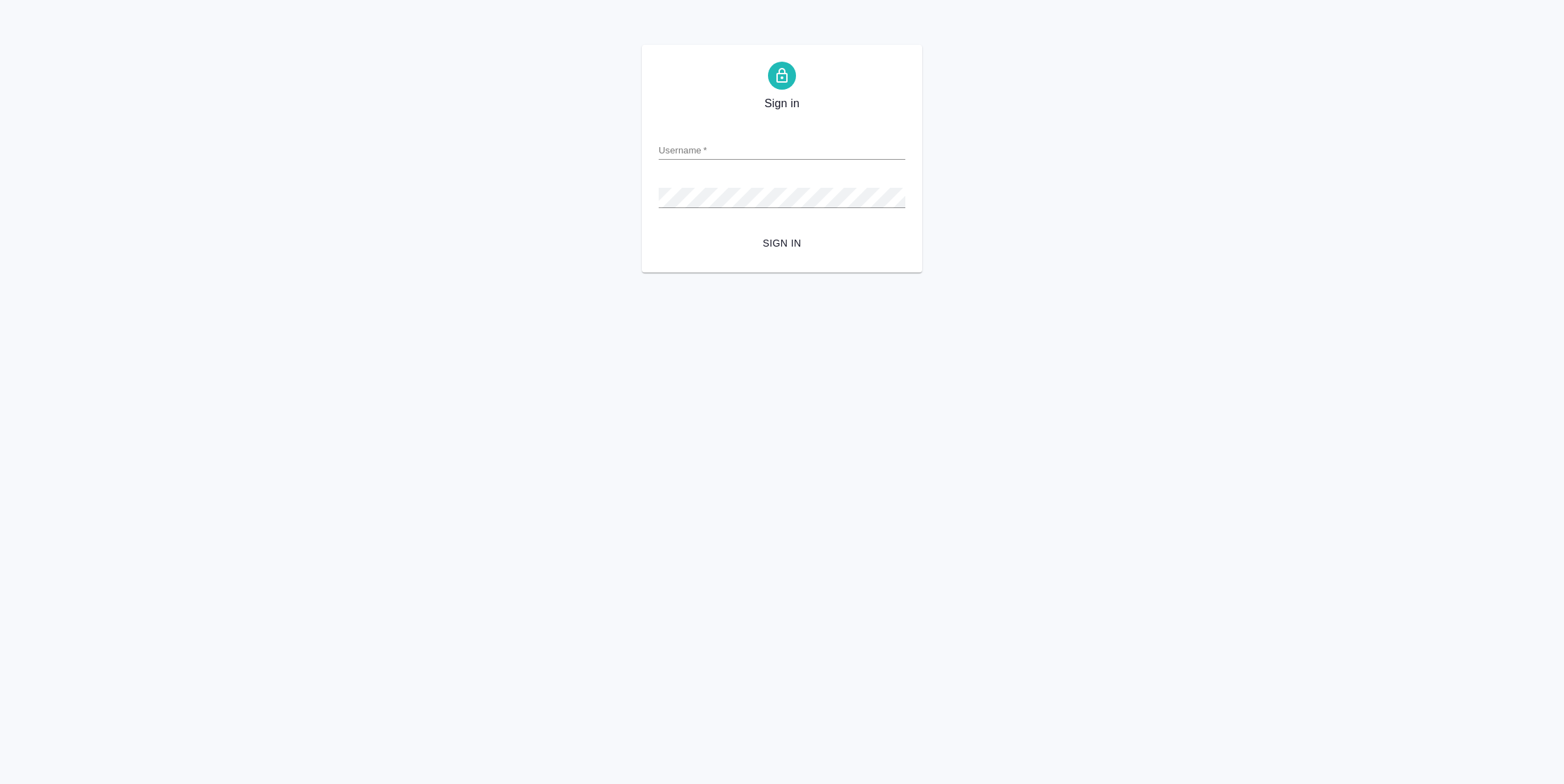 scroll, scrollTop: 0, scrollLeft: 0, axis: both 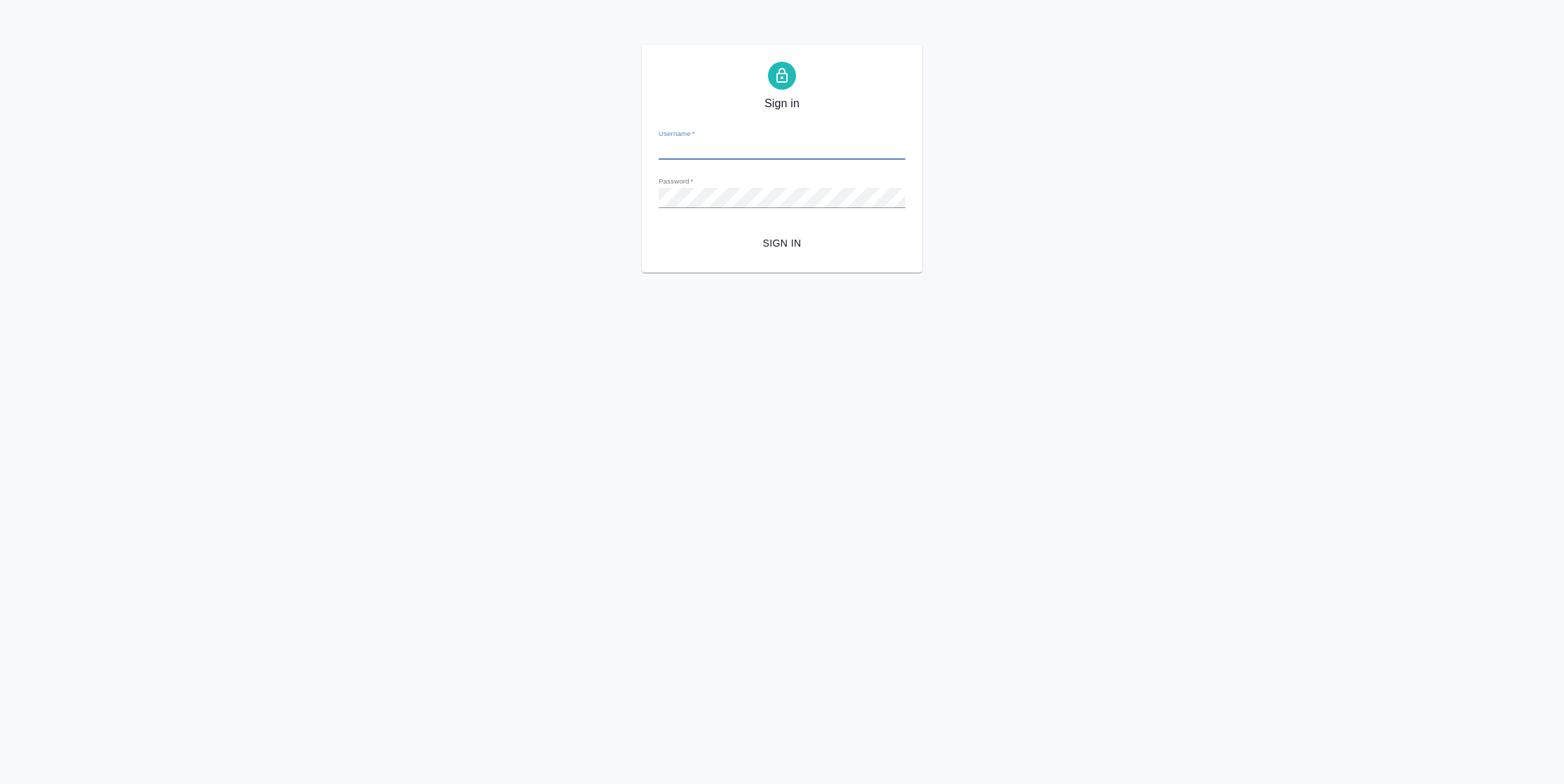 type on "n.vasilyeva@awatera.com" 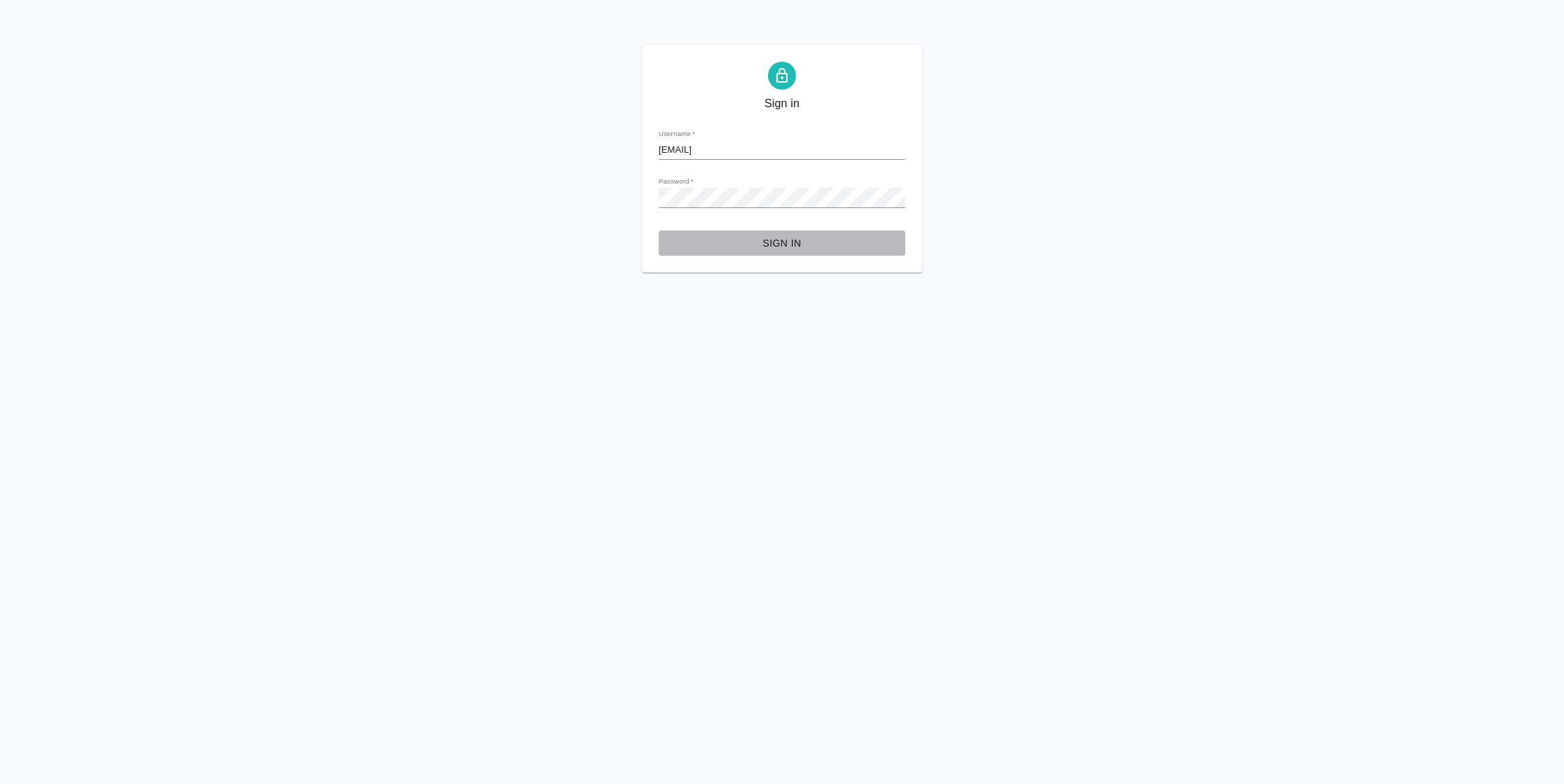 click on "Sign in" at bounding box center (782, 243) 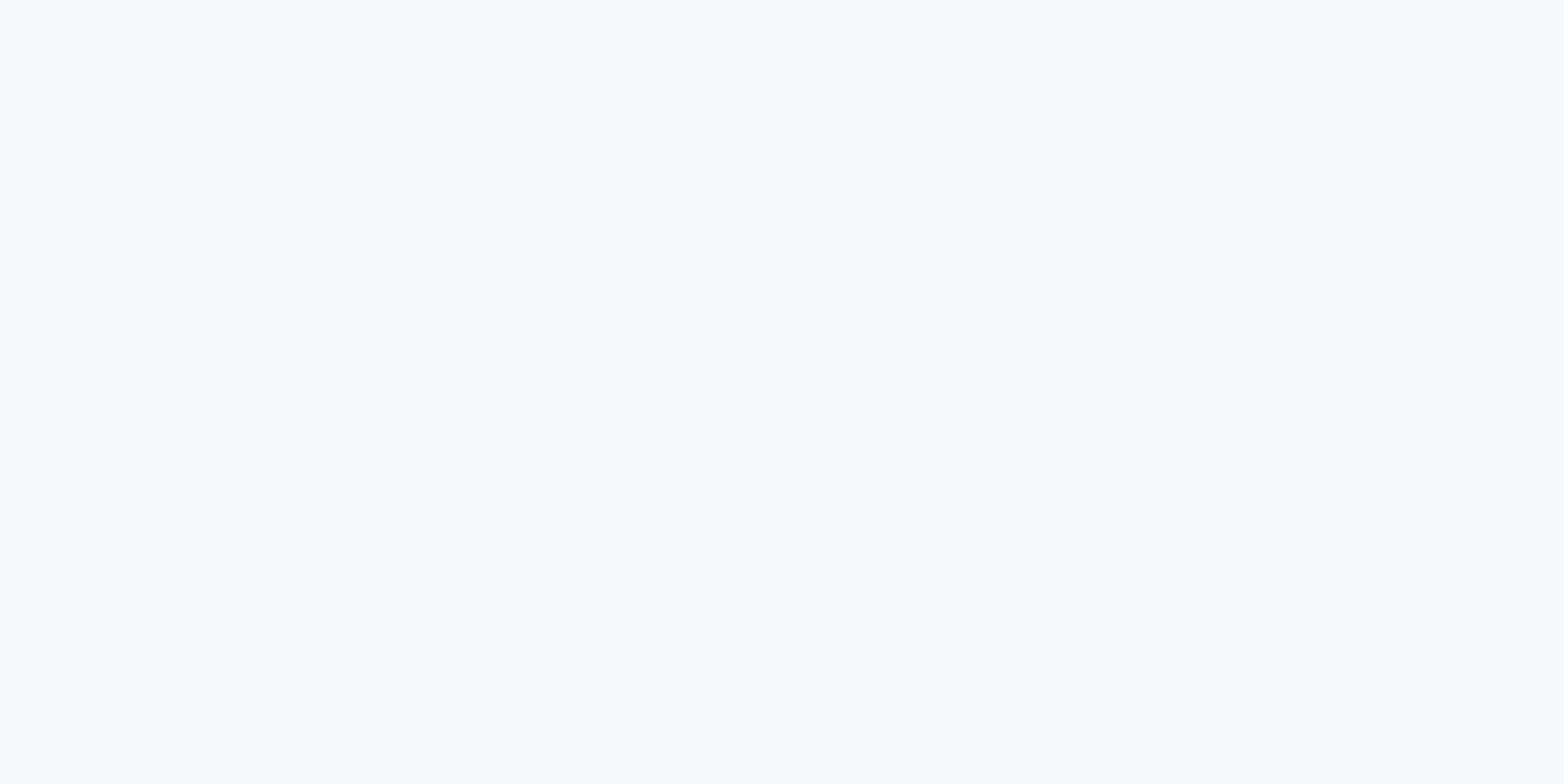 scroll, scrollTop: 0, scrollLeft: 0, axis: both 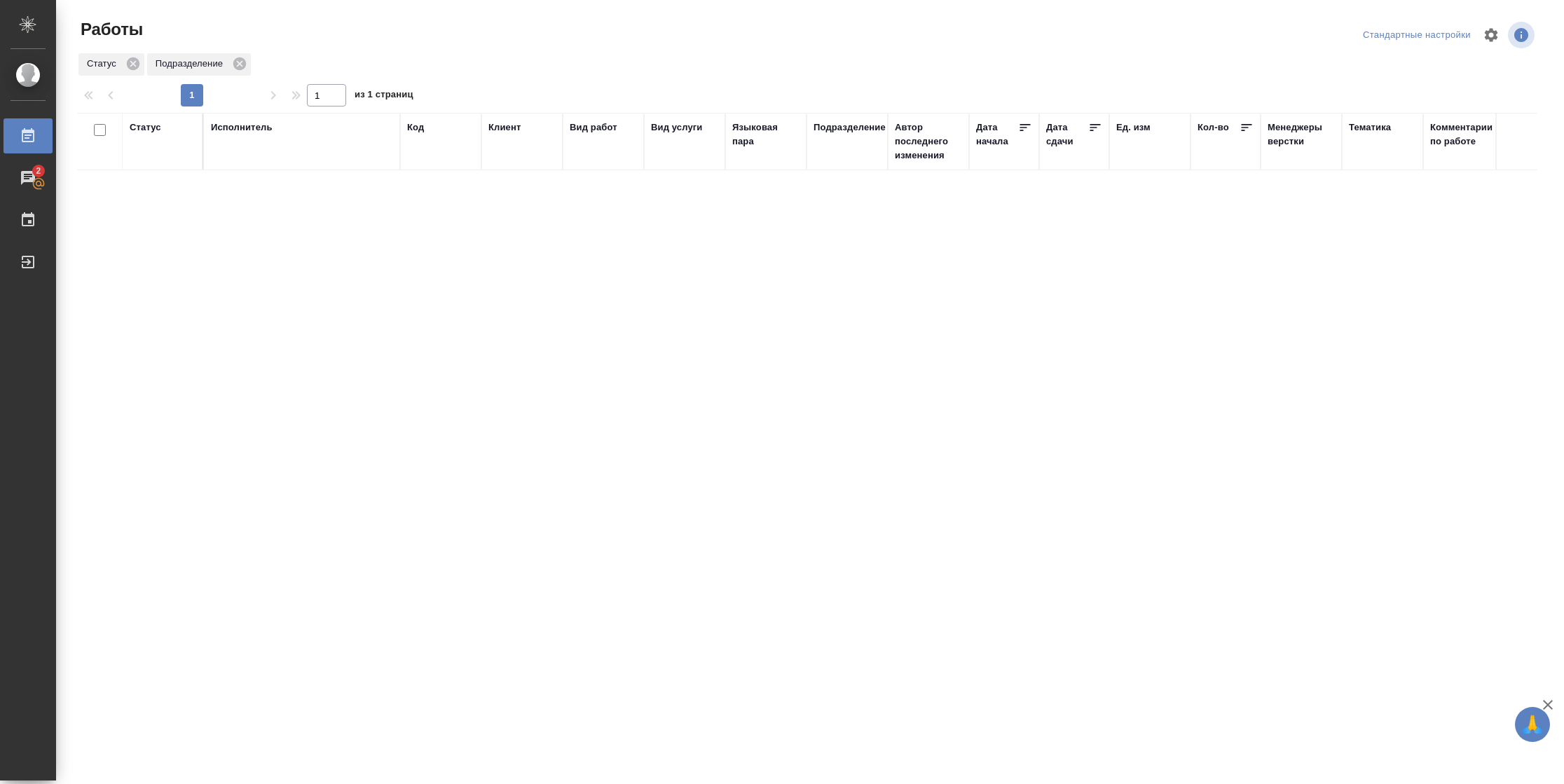 click on "Статус" at bounding box center [145, 128] 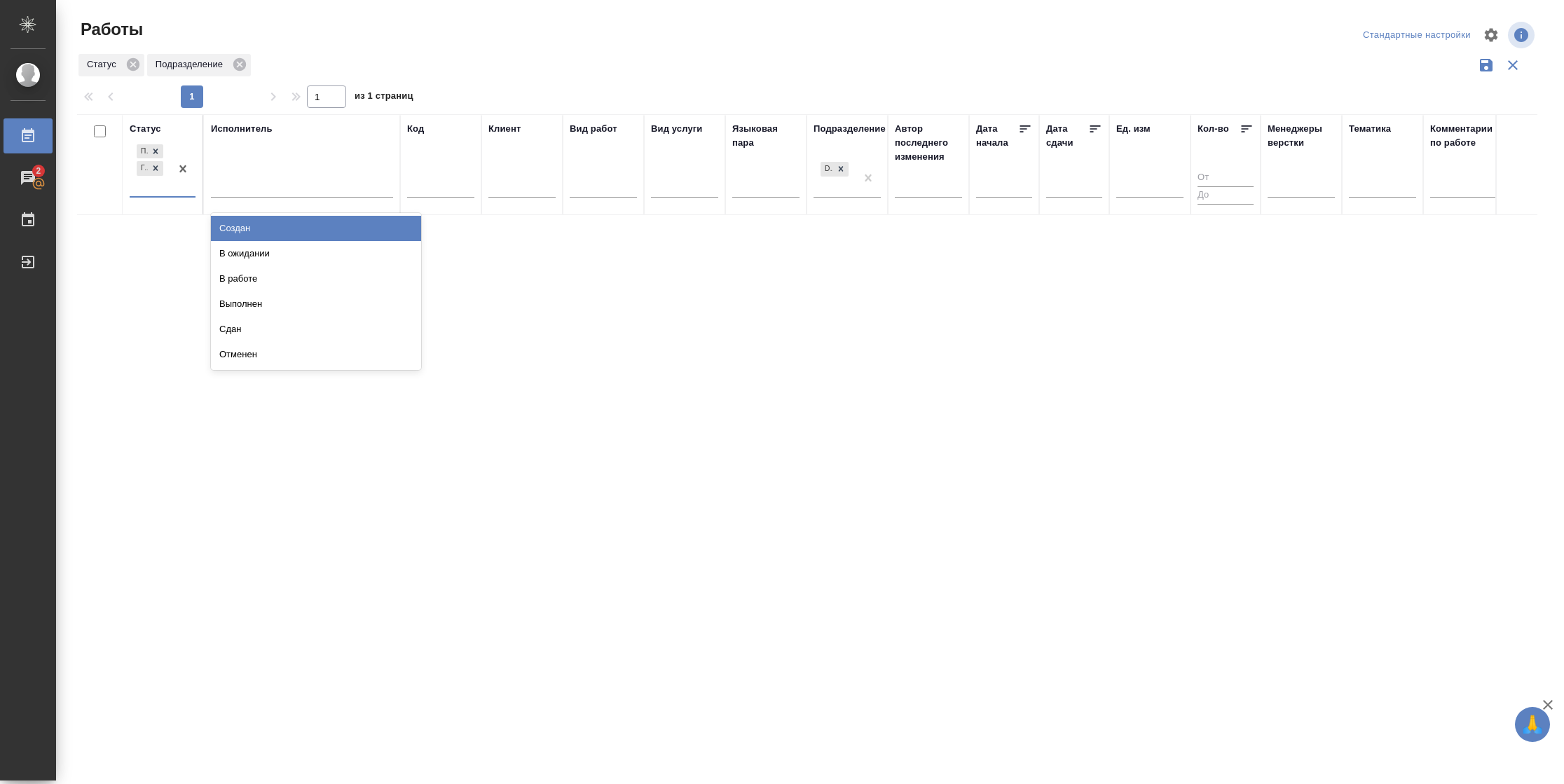 click on "Подбор Готов к работе" at bounding box center [150, 169] 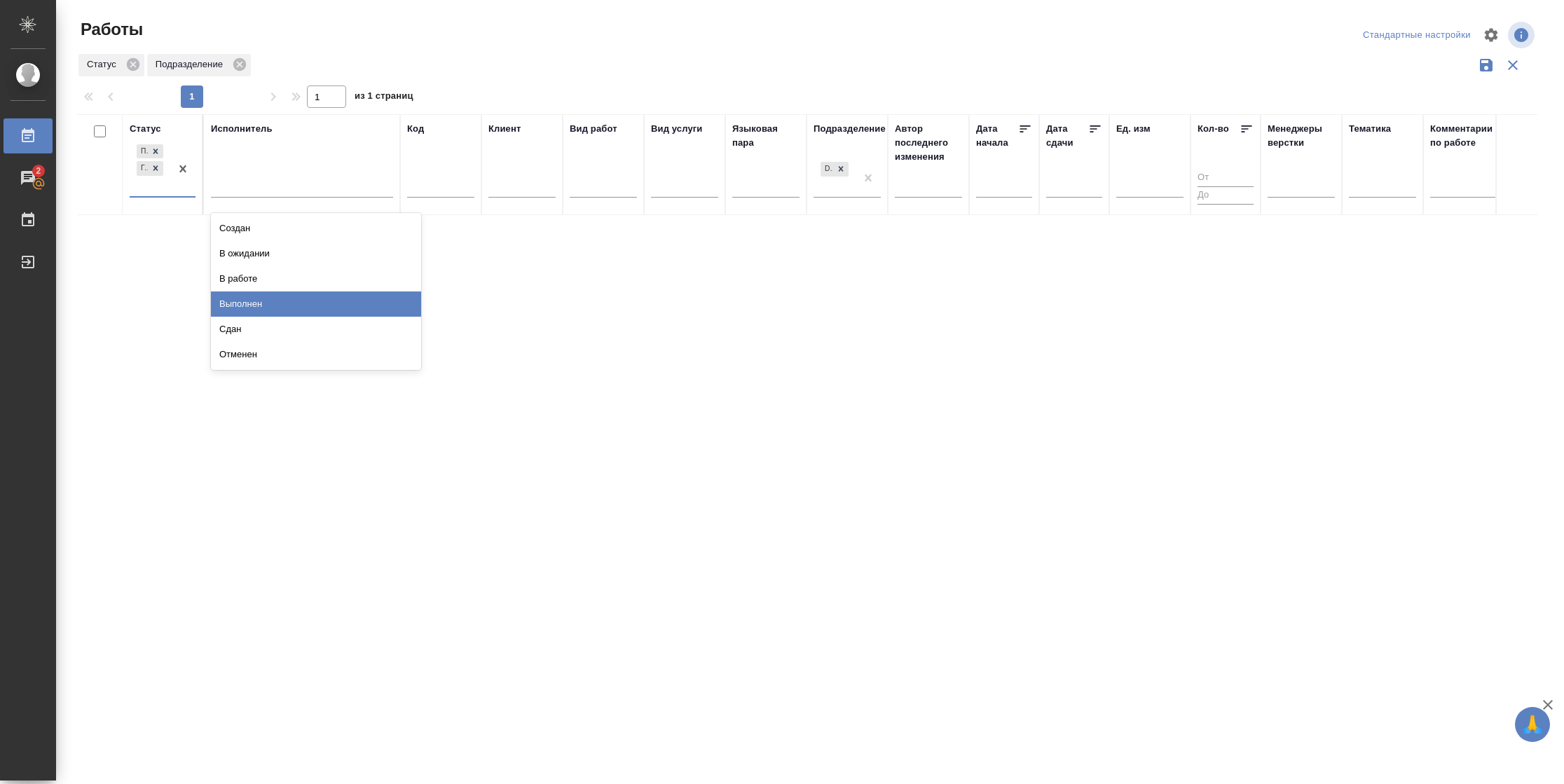 click on "В работе" at bounding box center (316, 279) 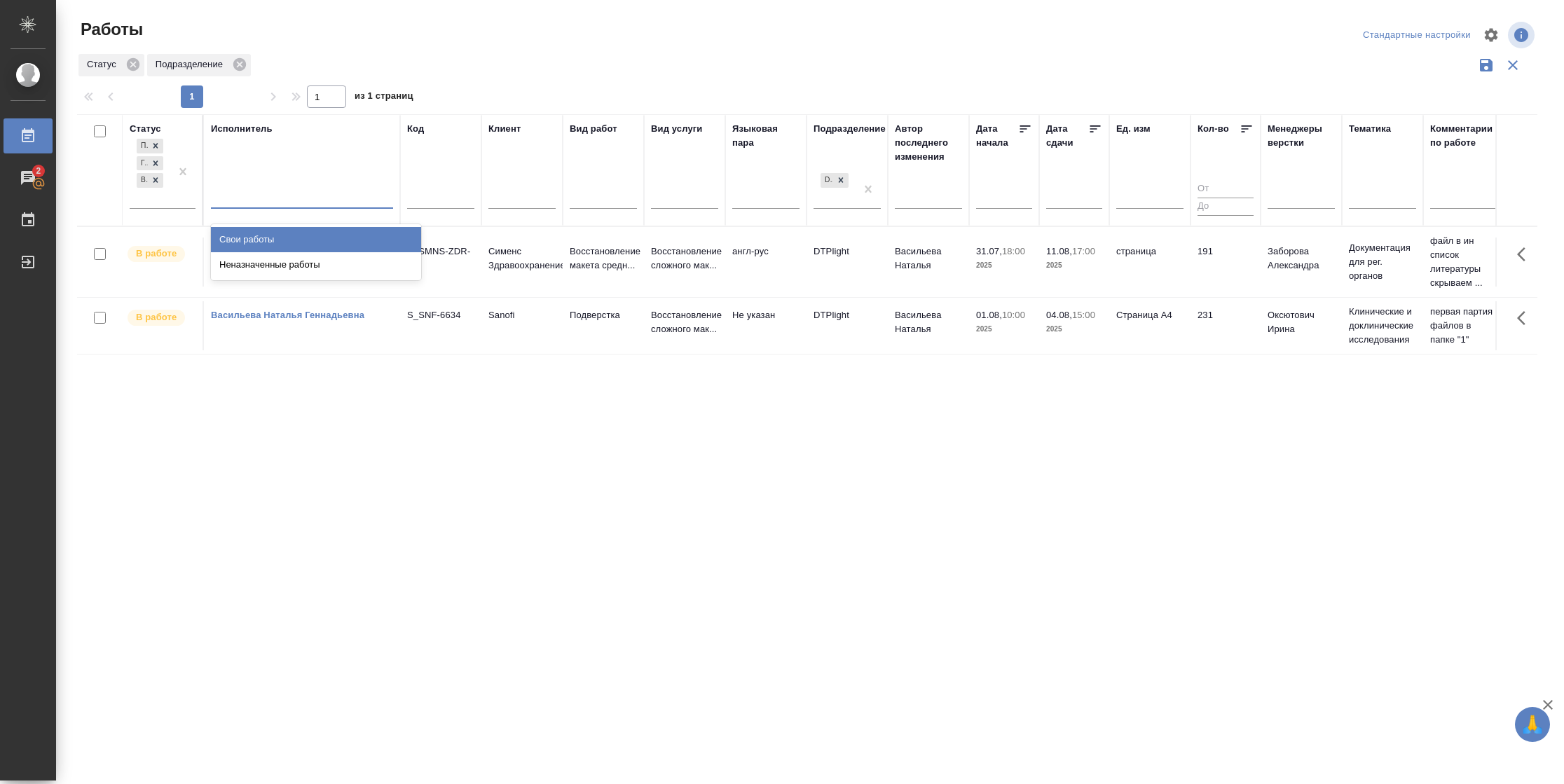 click at bounding box center [302, 194] 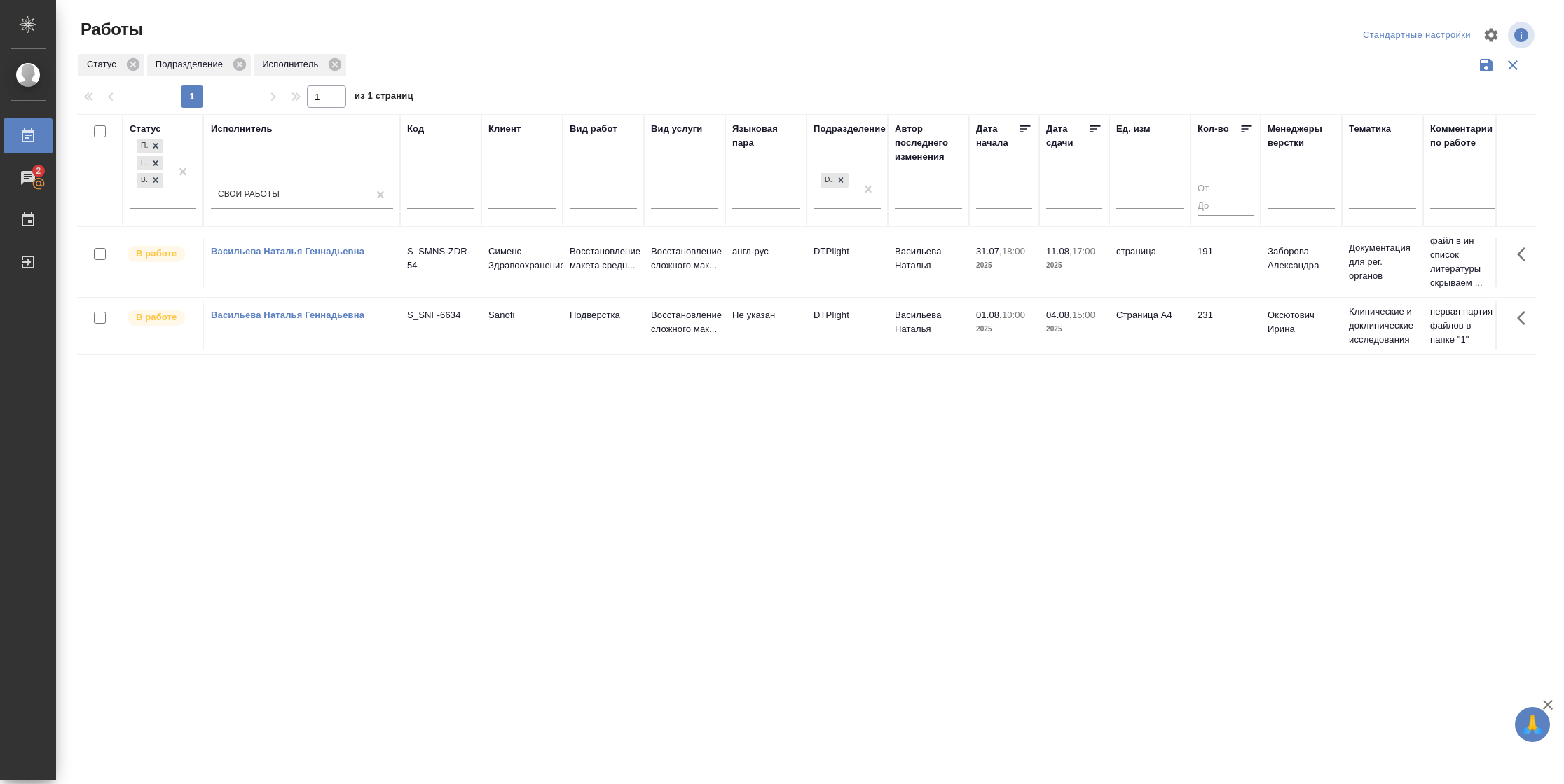 click on "231" at bounding box center (1226, 262) 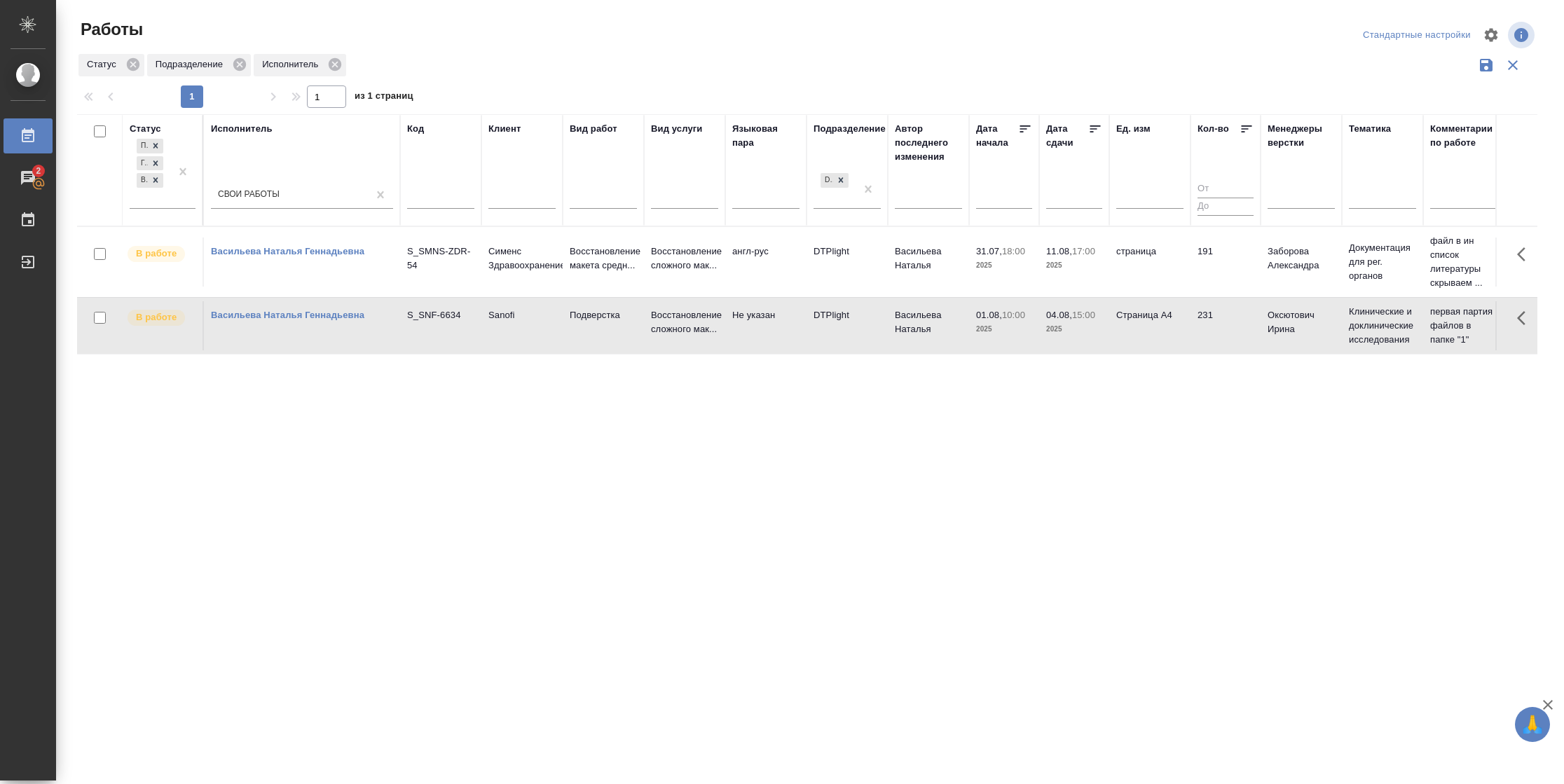 click on "231" at bounding box center (1226, 262) 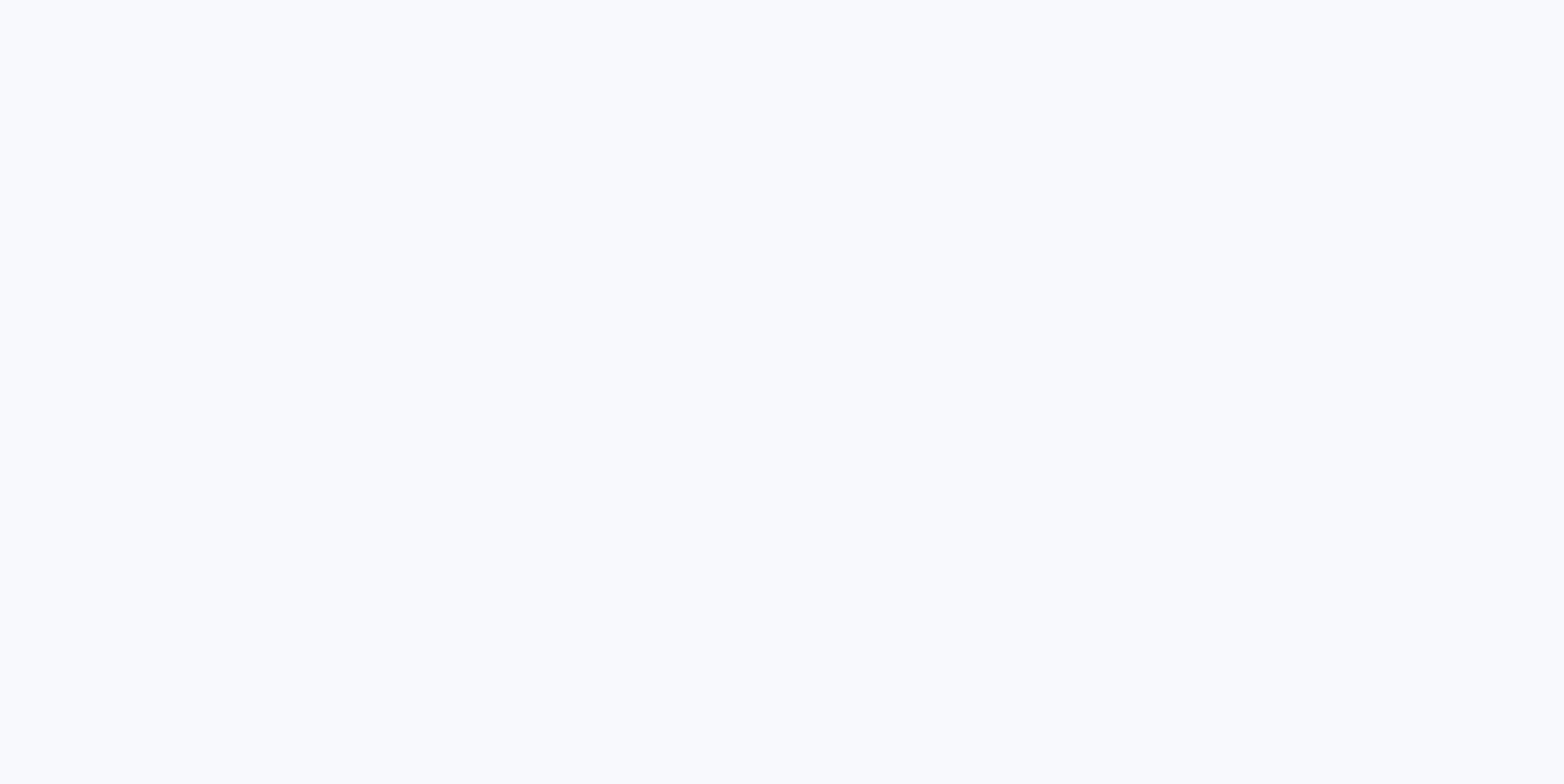 scroll, scrollTop: 0, scrollLeft: 0, axis: both 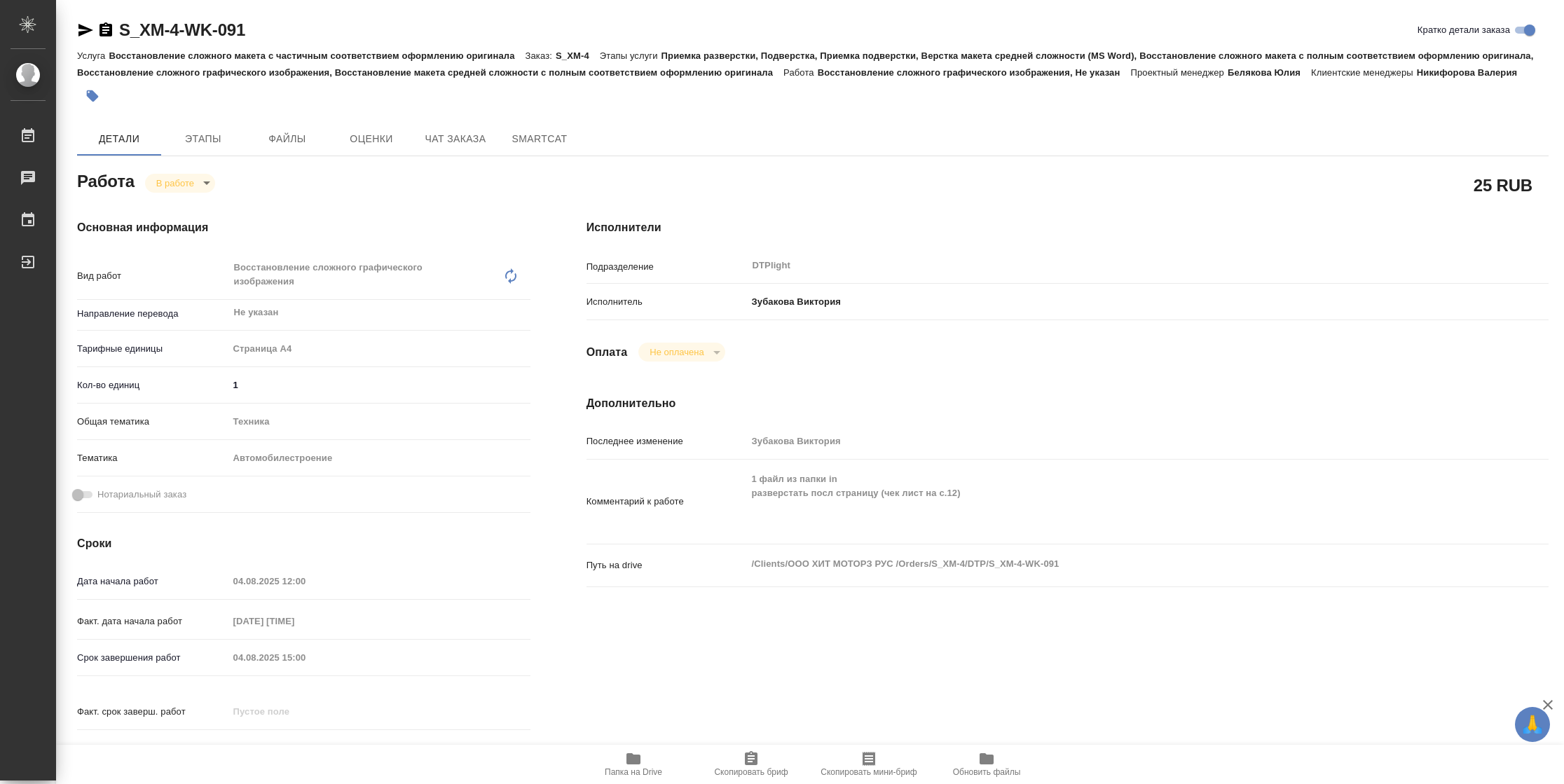 type on "x" 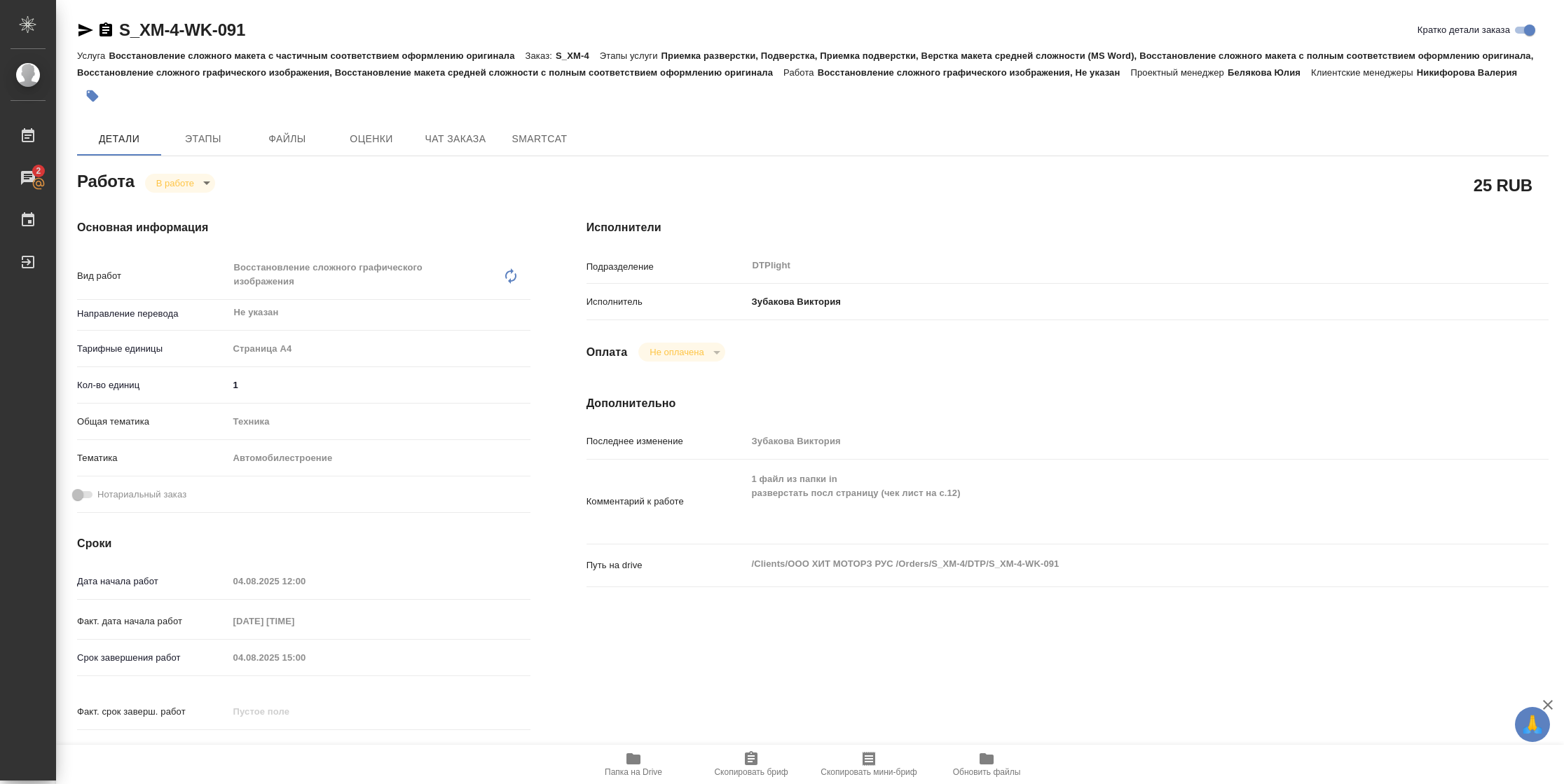 type on "x" 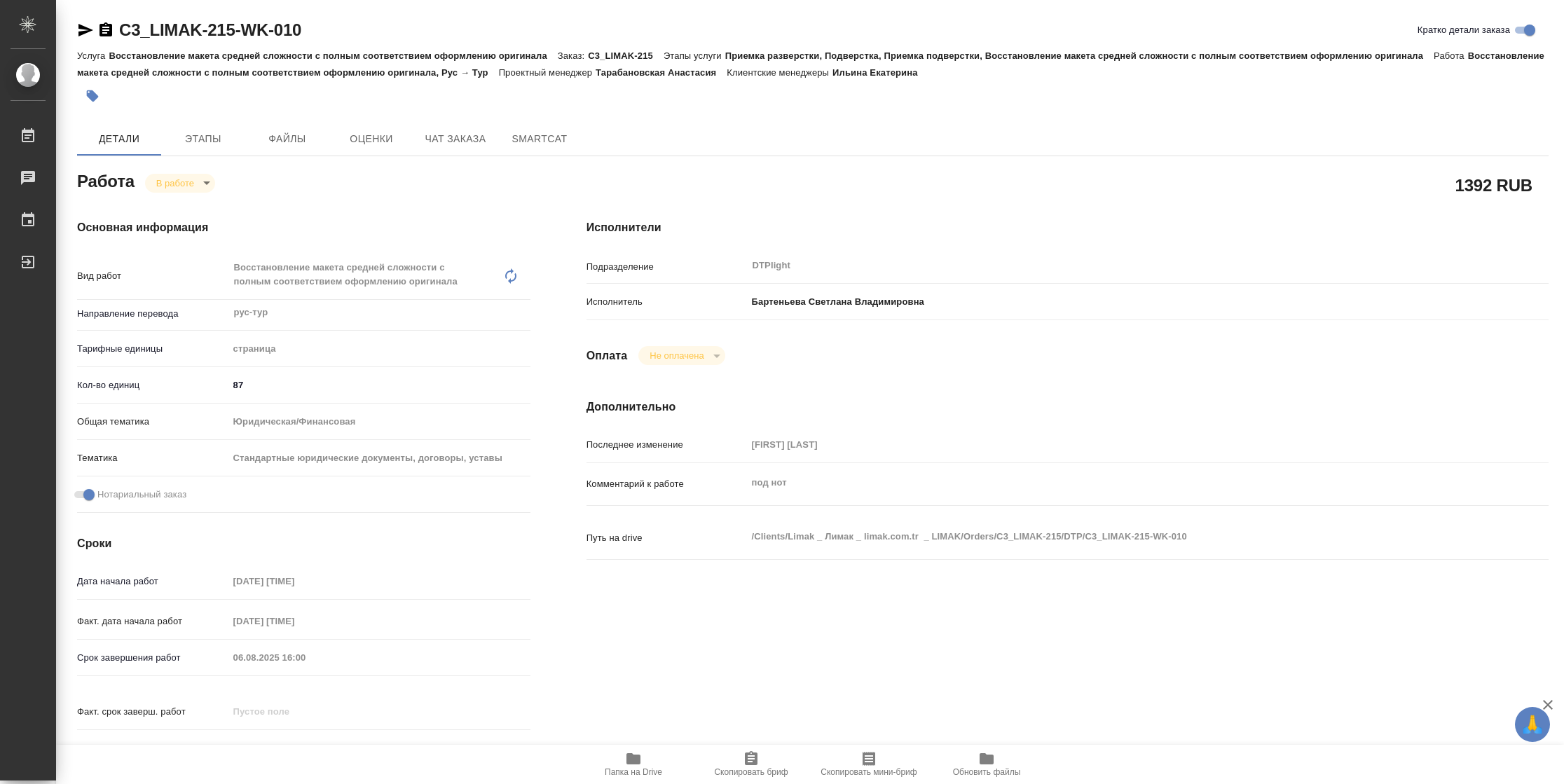 type on "x" 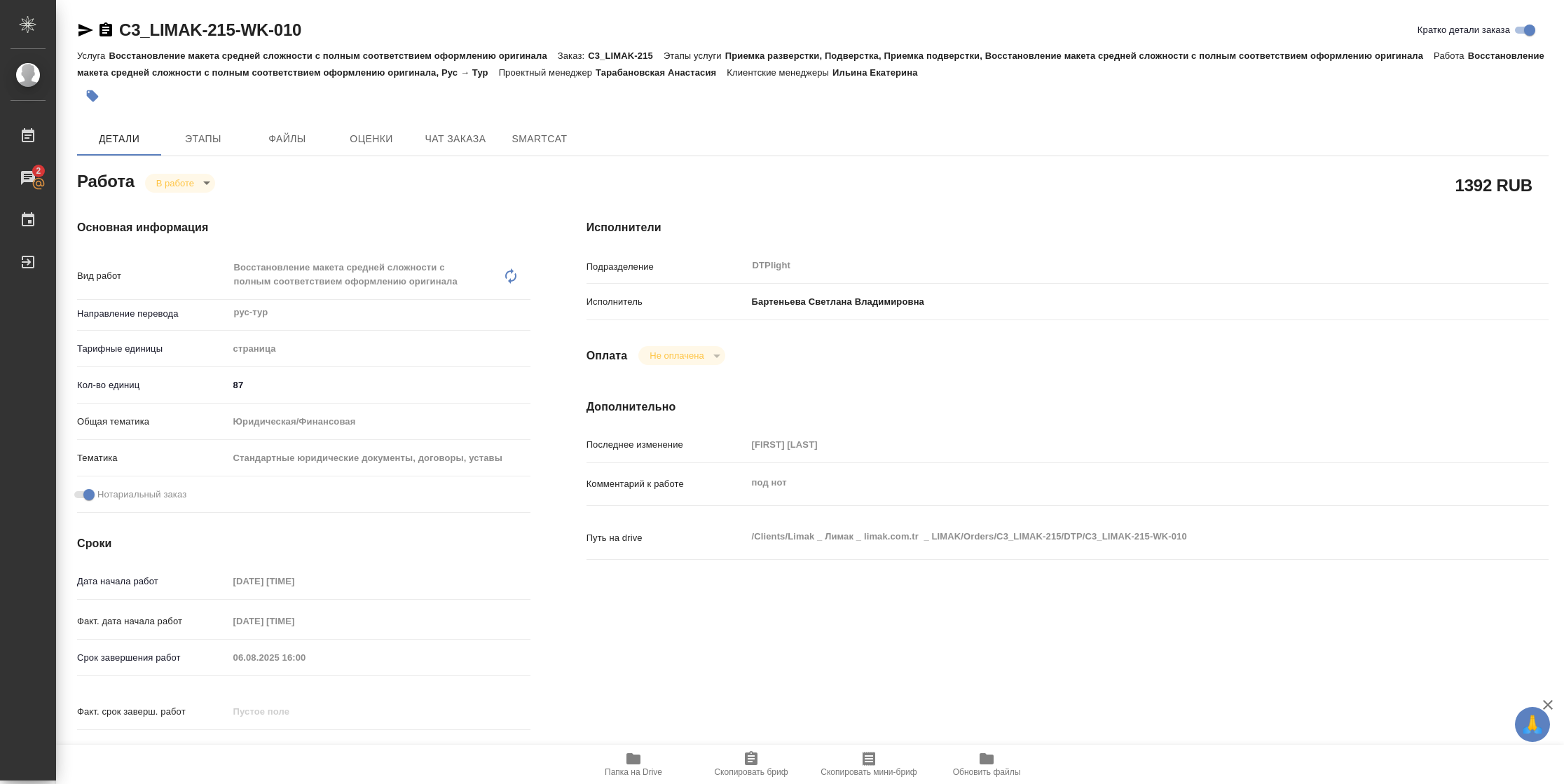scroll, scrollTop: 0, scrollLeft: 0, axis: both 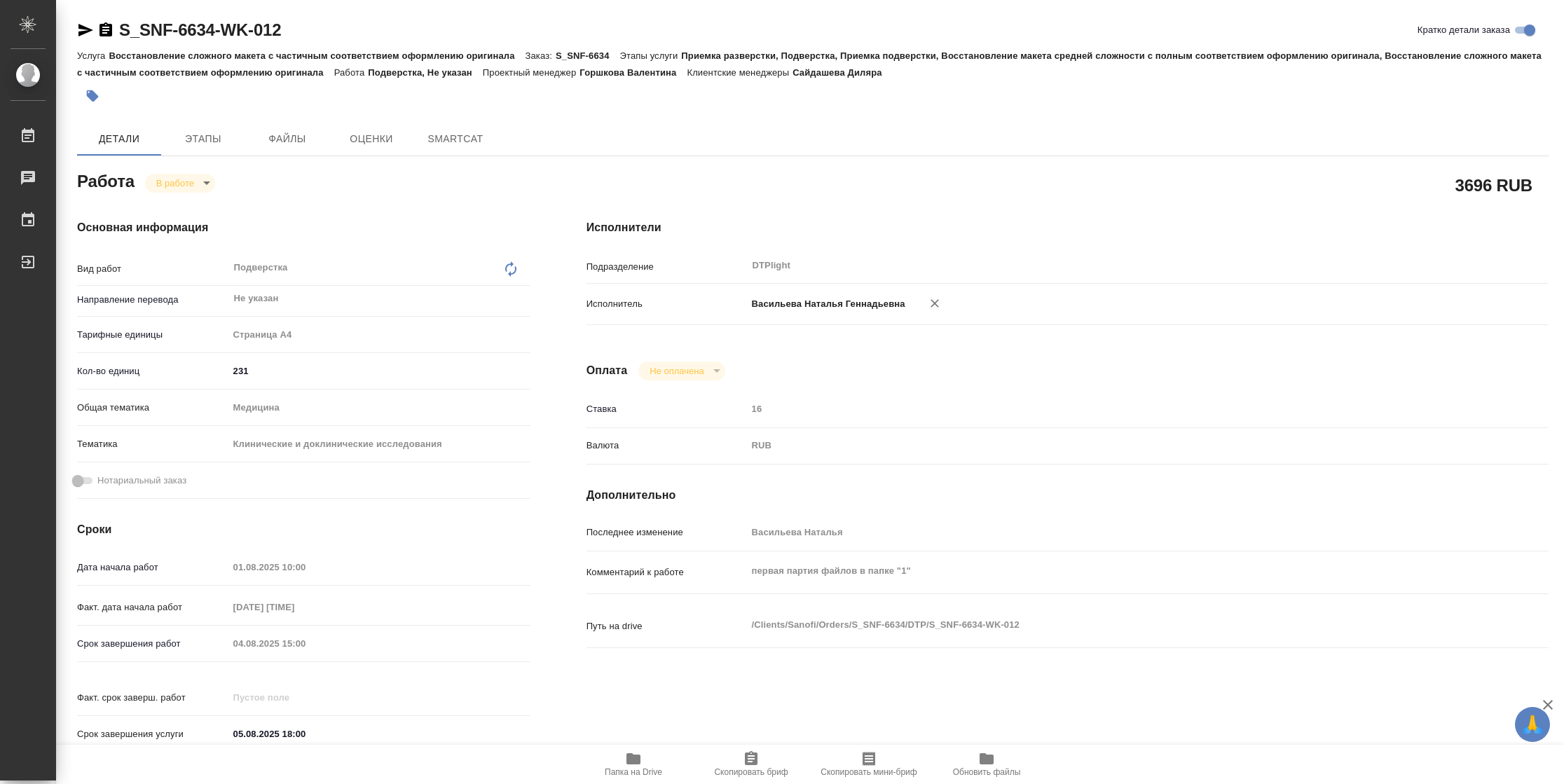 type on "x" 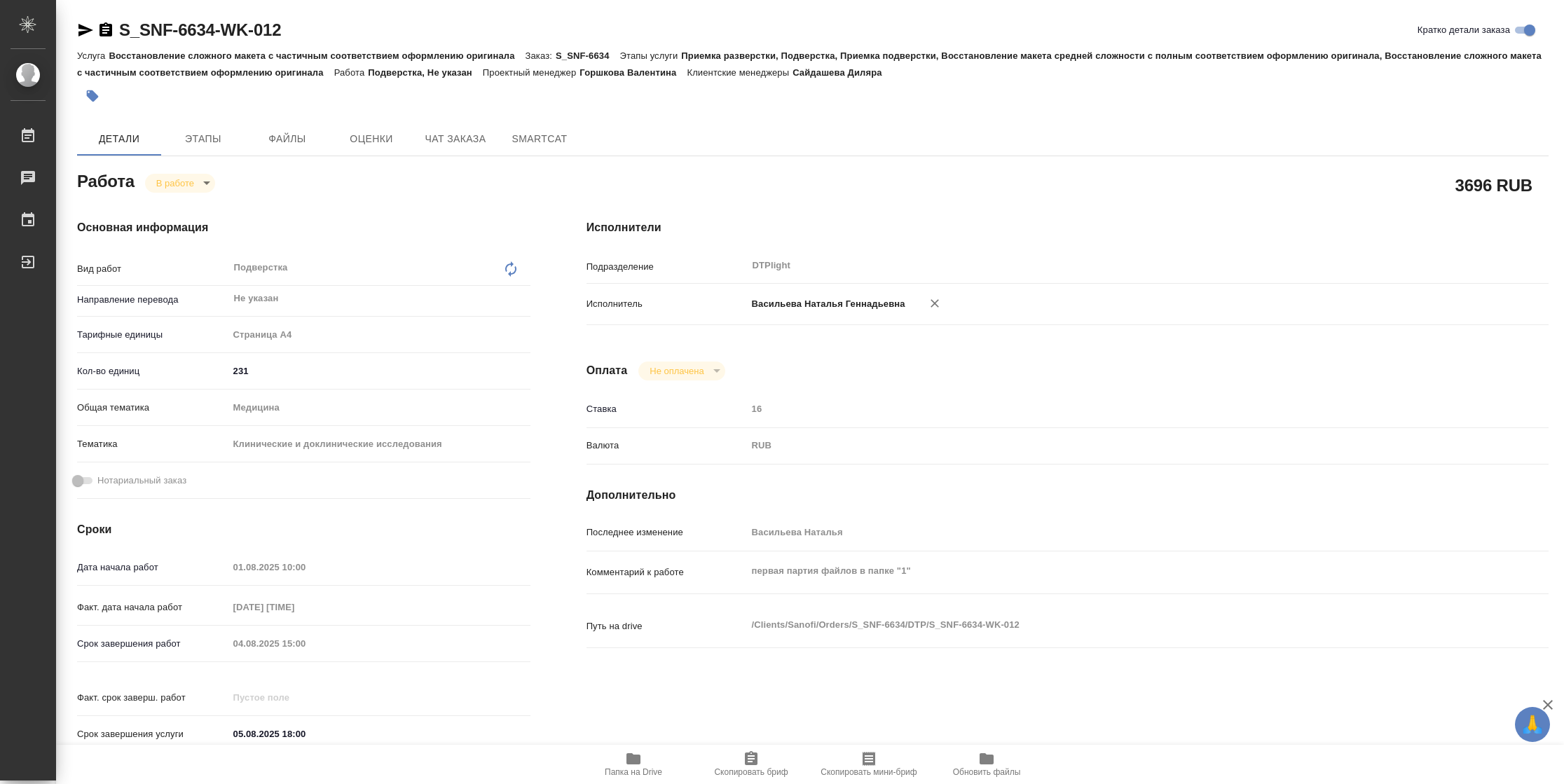 type on "x" 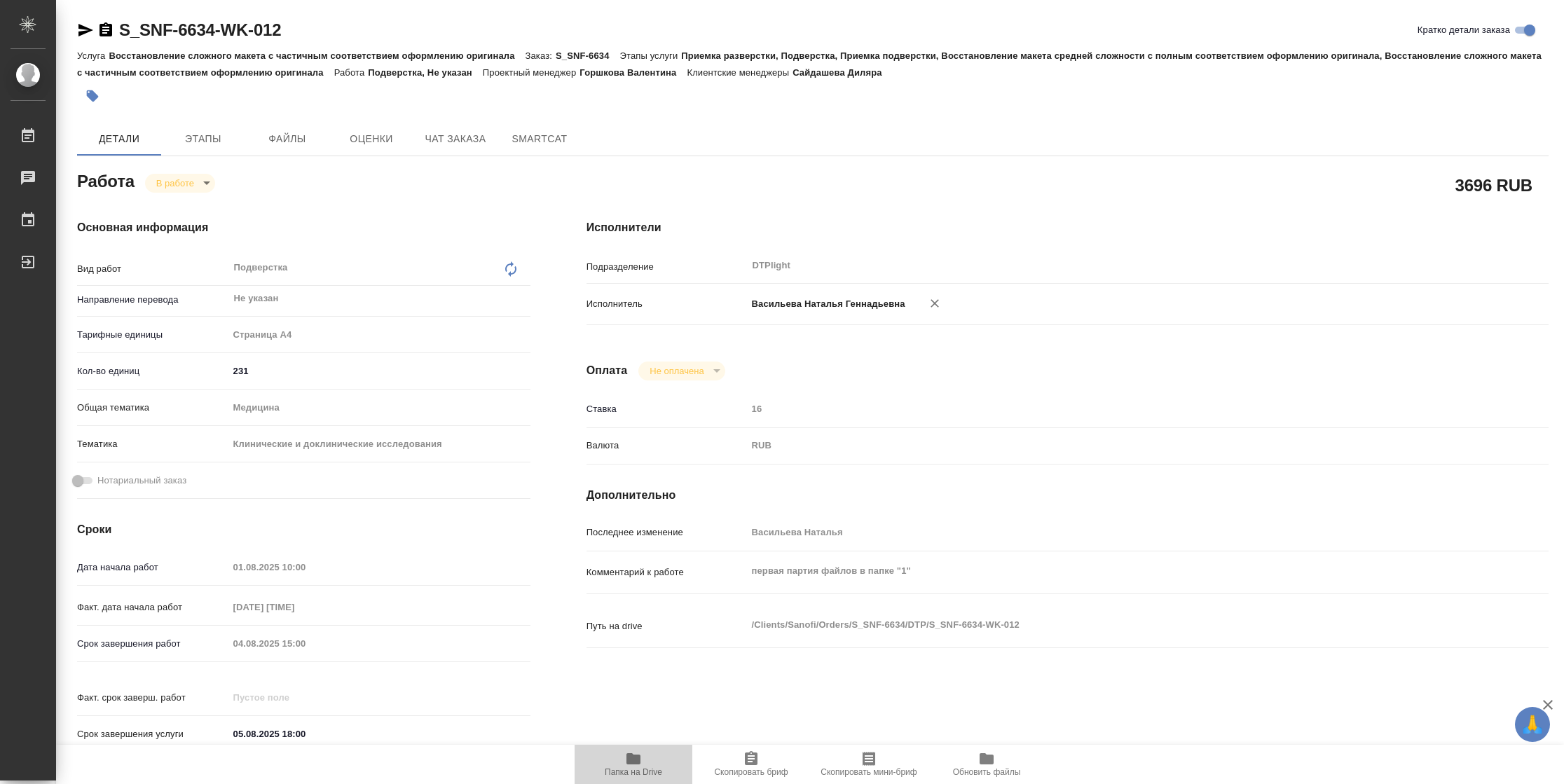 click on "Папка на Drive" at bounding box center (633, 772) 